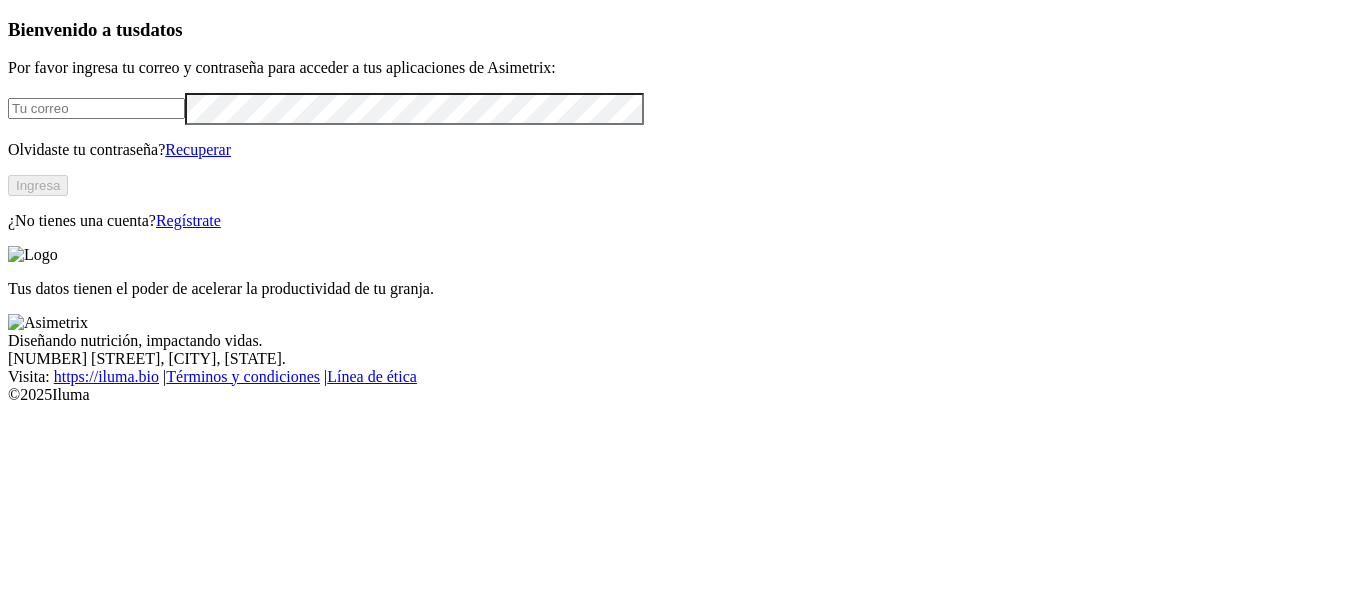 scroll, scrollTop: 0, scrollLeft: 0, axis: both 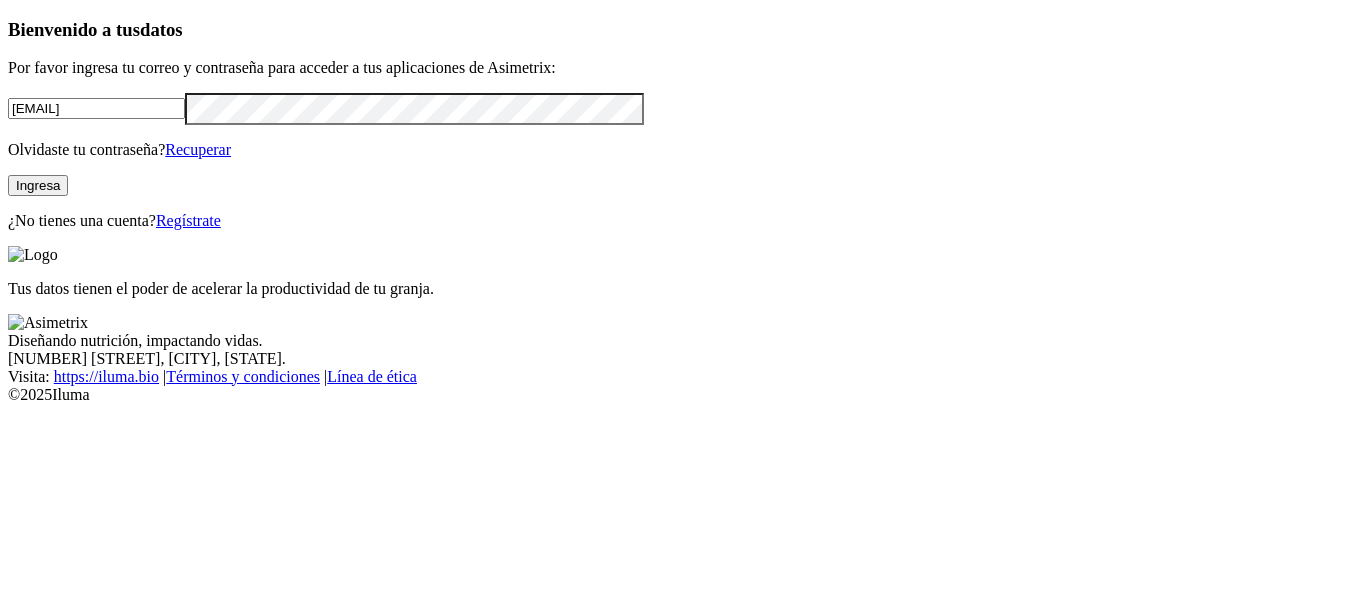 click on "[EMAIL]" at bounding box center (96, 108) 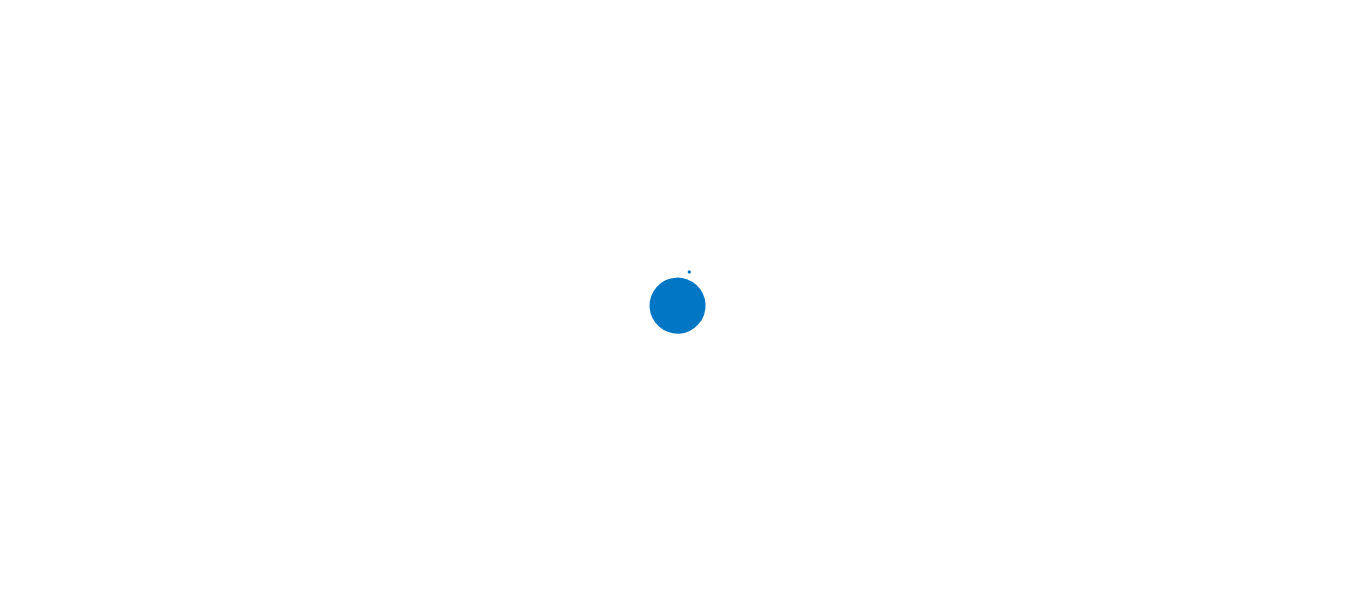 scroll, scrollTop: 0, scrollLeft: 0, axis: both 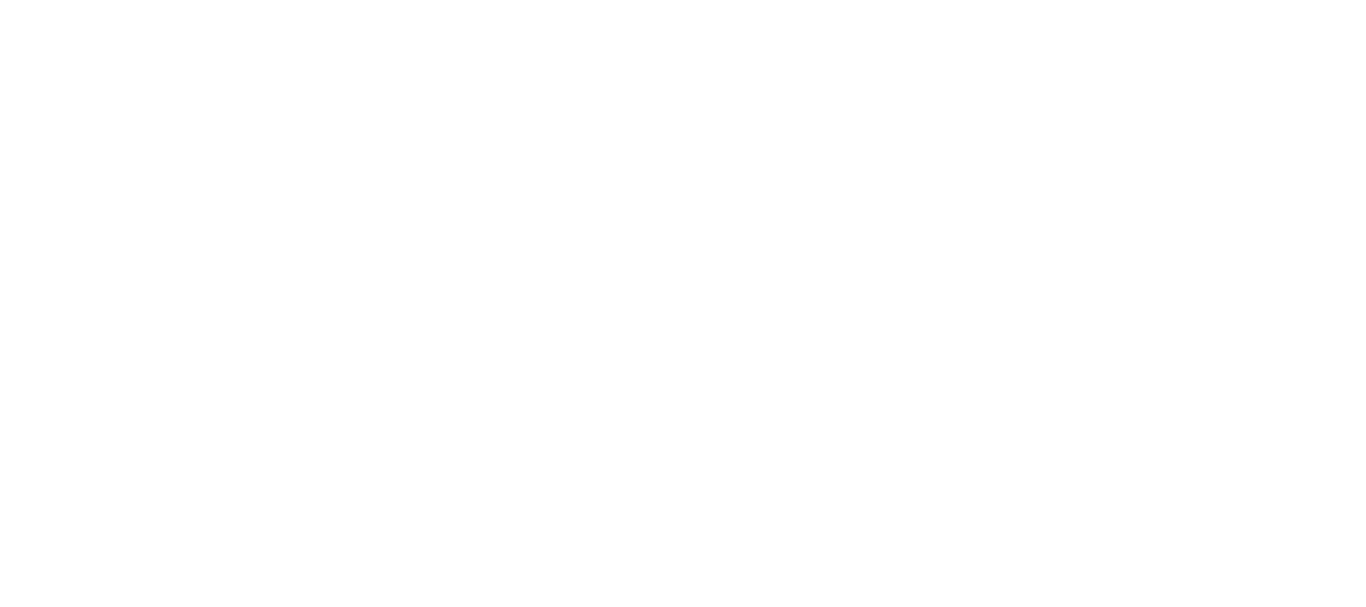 click on "File Manager" at bounding box center (683, 2420) 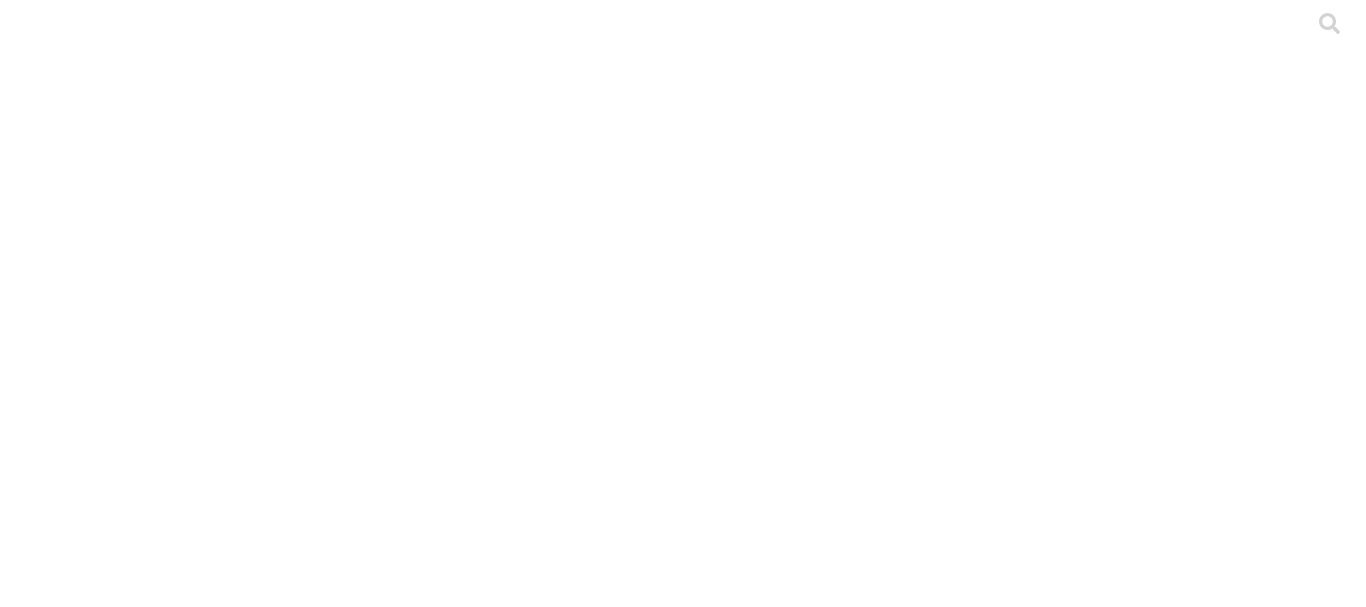click on ".cls-1 {
fill: #d6d6d6;
}
ETL" at bounding box center (683, 2983) 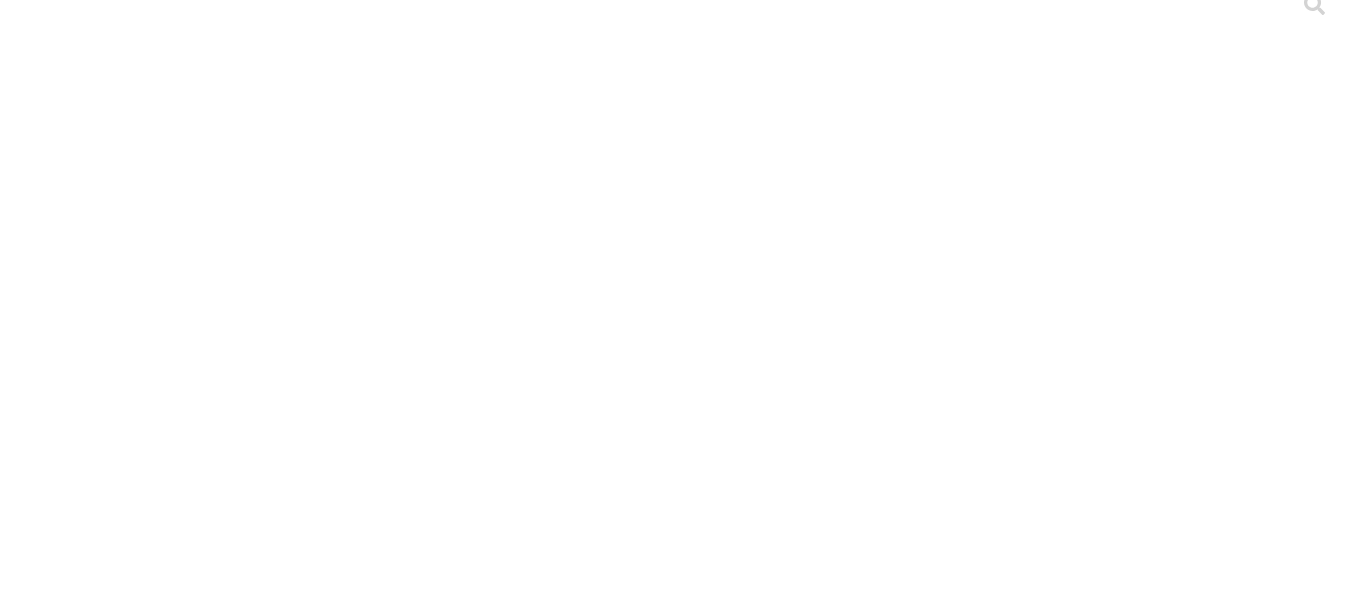 scroll, scrollTop: 41, scrollLeft: 0, axis: vertical 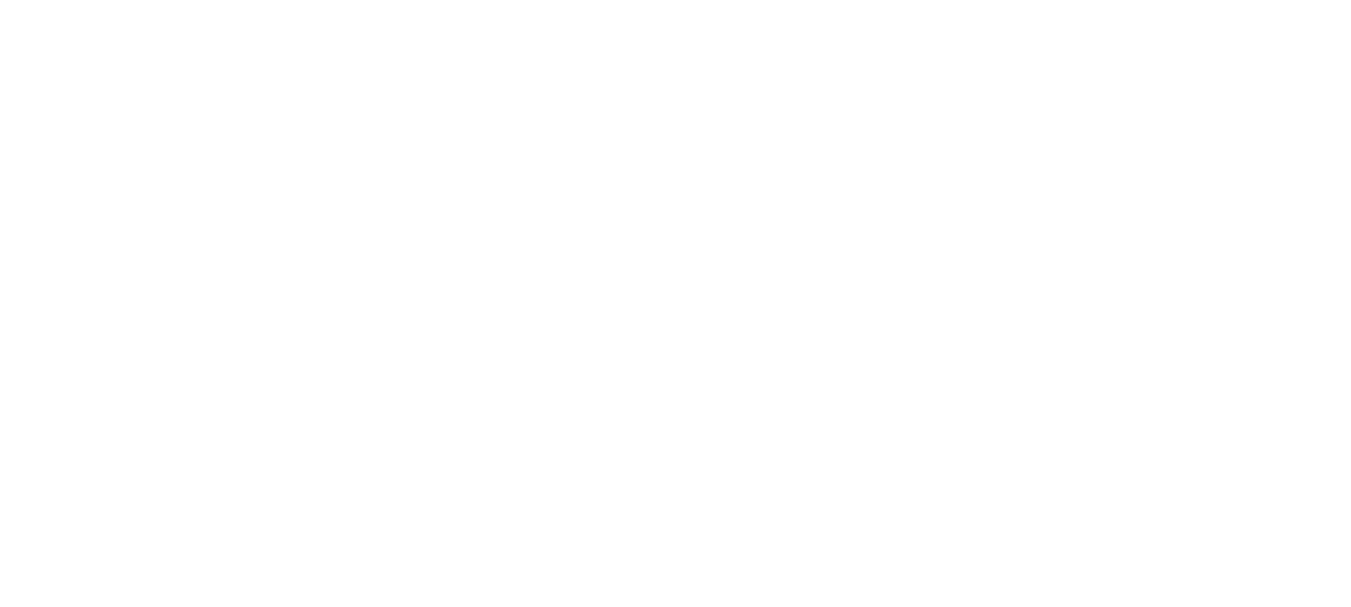 click on ".cls-1 {
fill: #d6d6d6;
}
CIENAGA" at bounding box center (675, 8350) 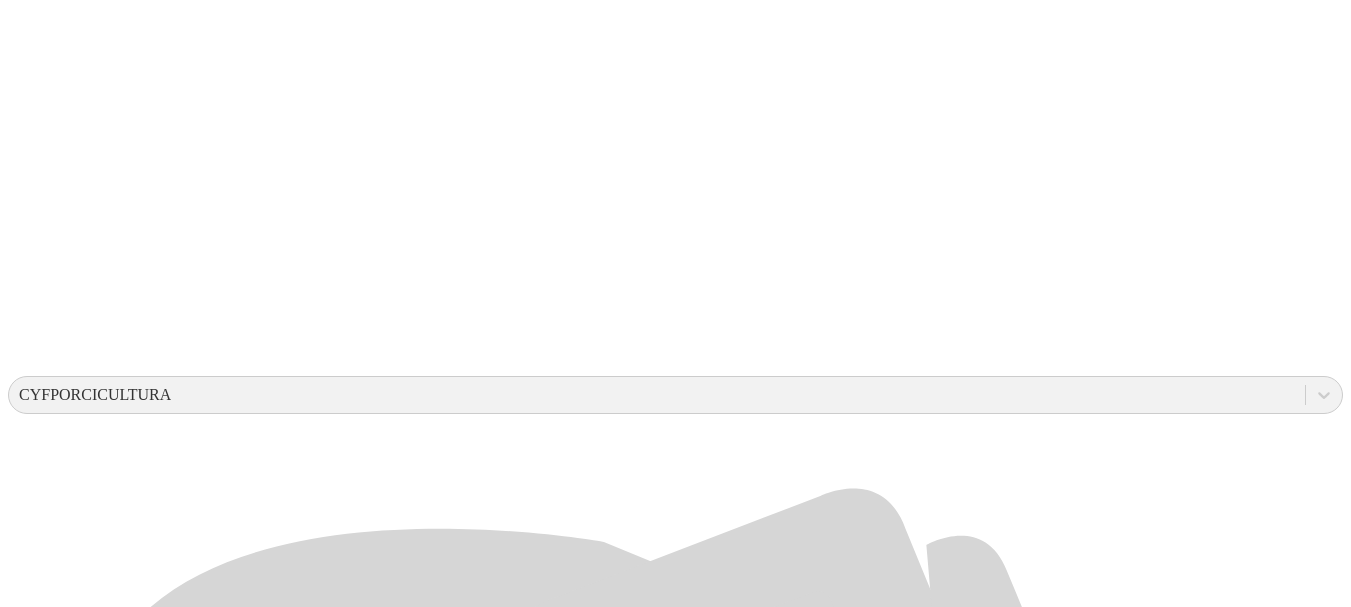 scroll, scrollTop: 446, scrollLeft: 0, axis: vertical 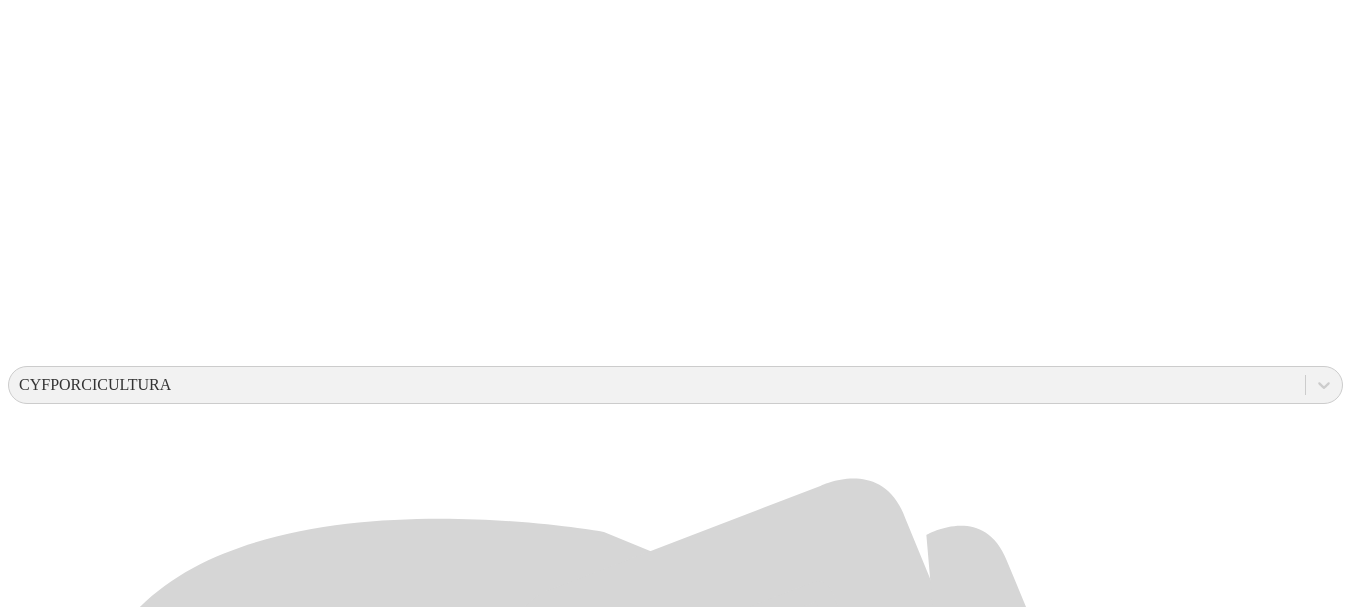 click on "[FIRST] [LAST]" at bounding box center [675, 16757] 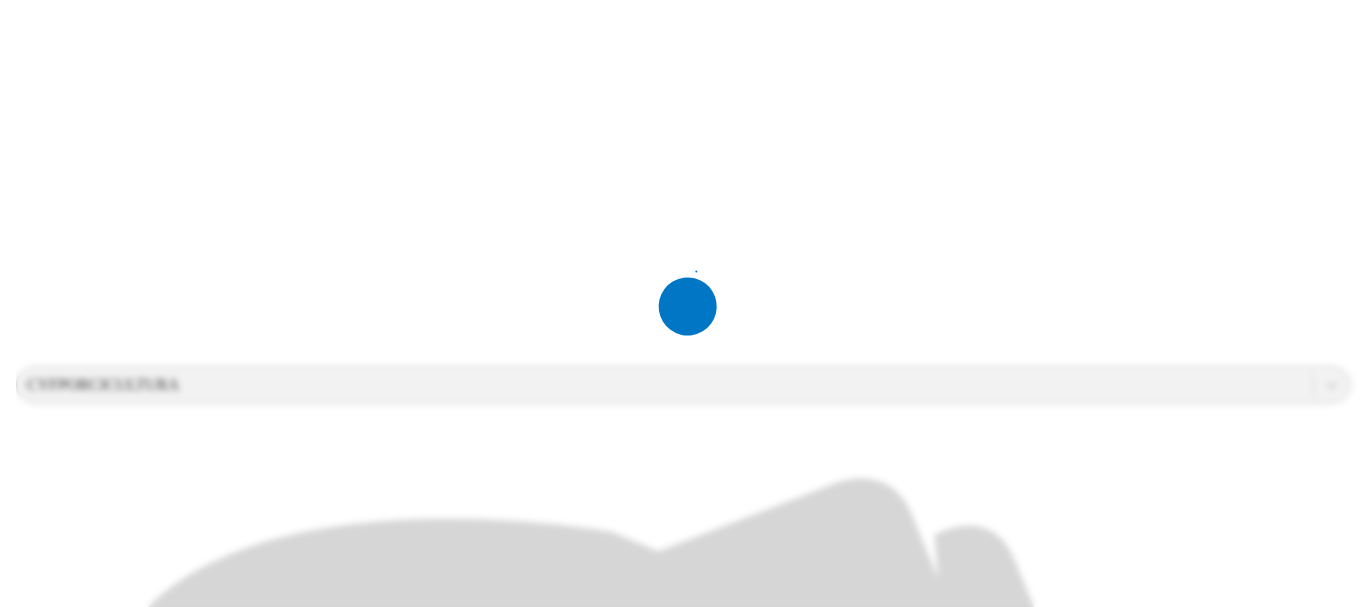 scroll, scrollTop: 0, scrollLeft: 0, axis: both 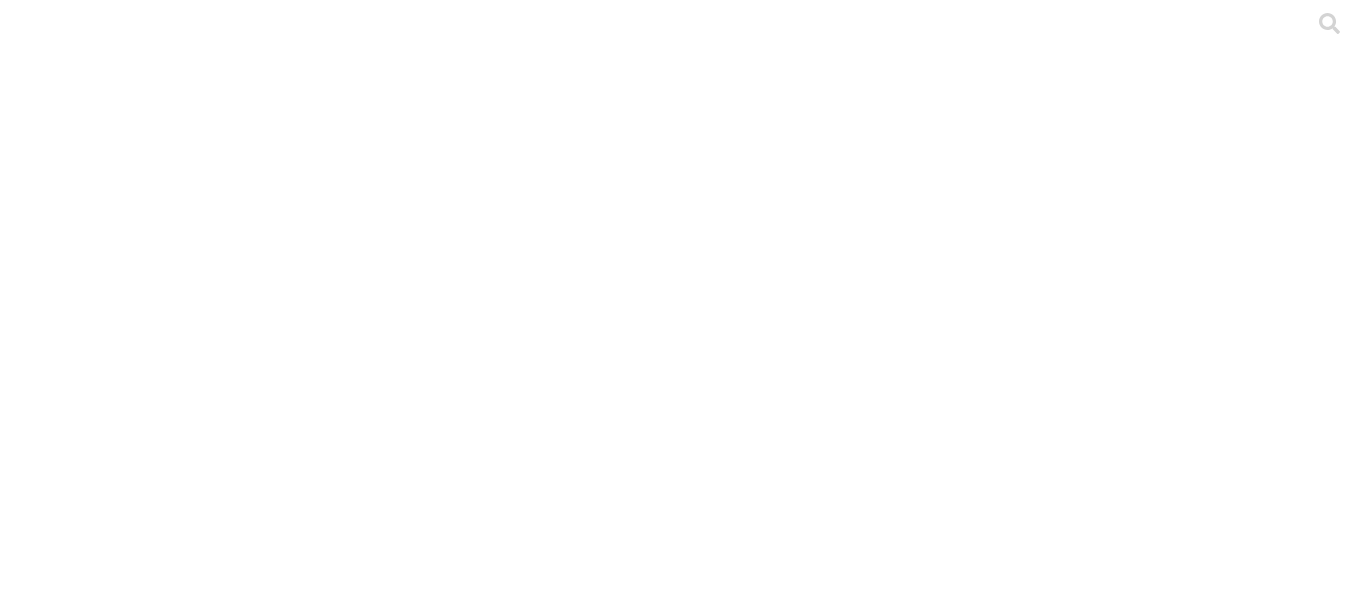 click on ".cls-1 {
fill: #d6d6d6;
}
CRIA" at bounding box center [683, 2983] 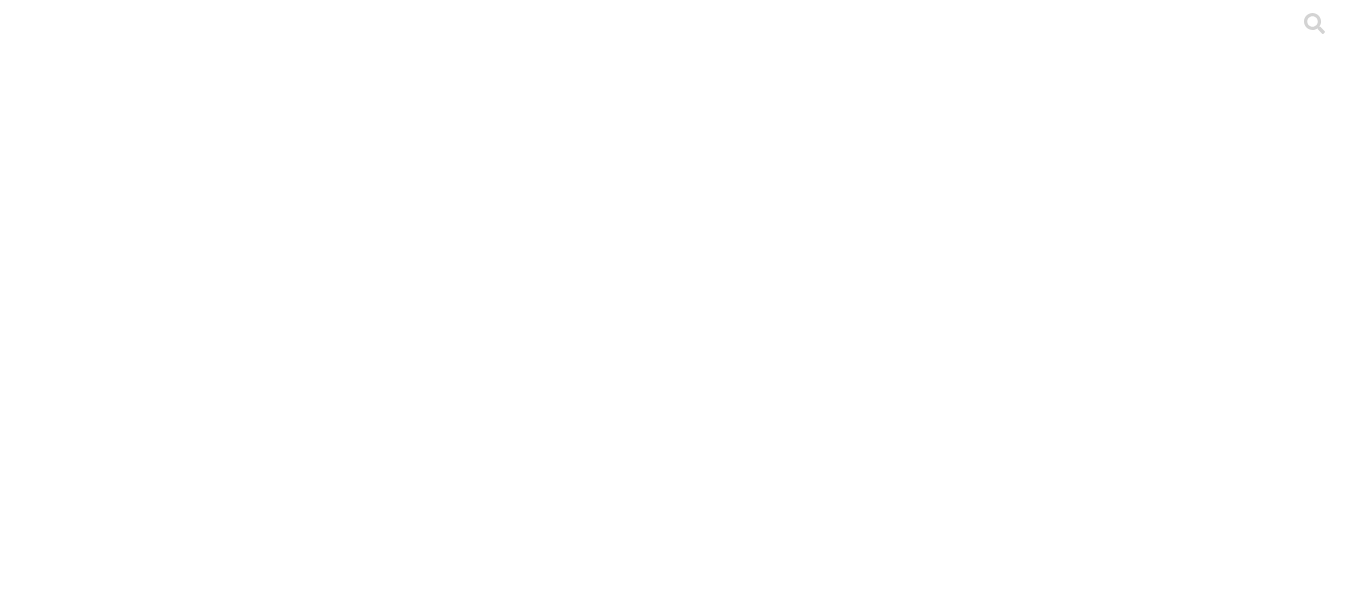 click on "Cargar" at bounding box center [174, 2176] 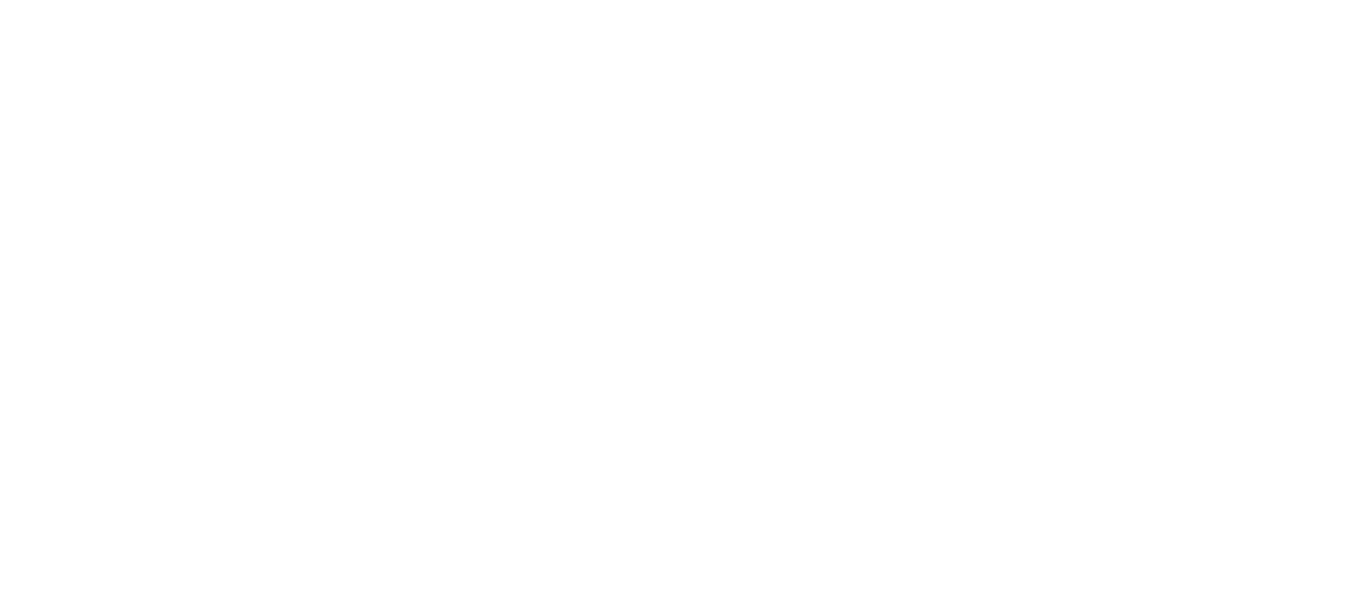 click at bounding box center [96, 2366] 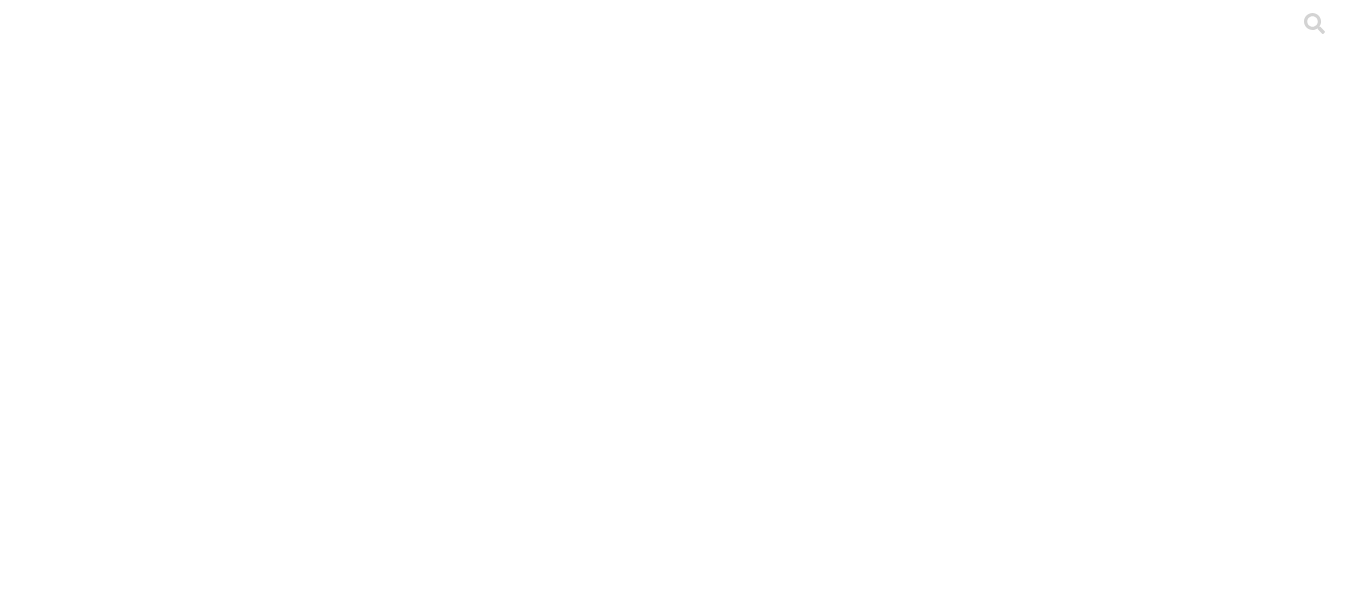 click on "JHON JAIRO MEJIA" at bounding box center (221, 2203) 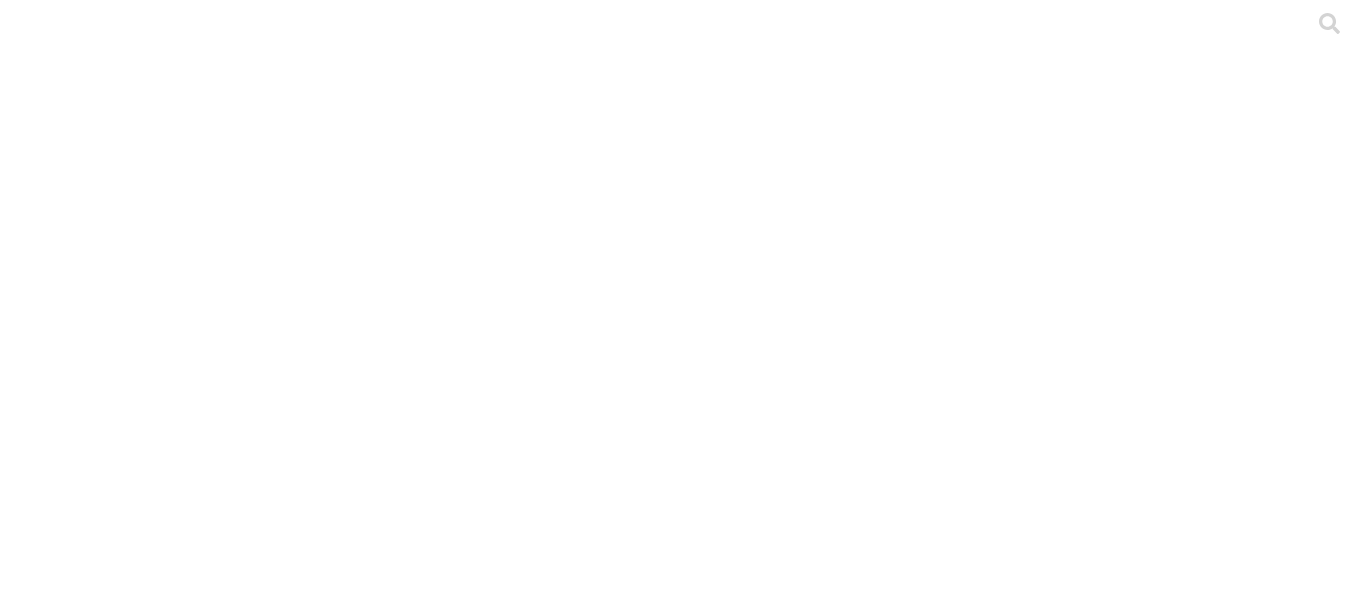 click on ".cls-1 {
fill: #d6d6d6;
}
PRECEBO" at bounding box center (683, 4355) 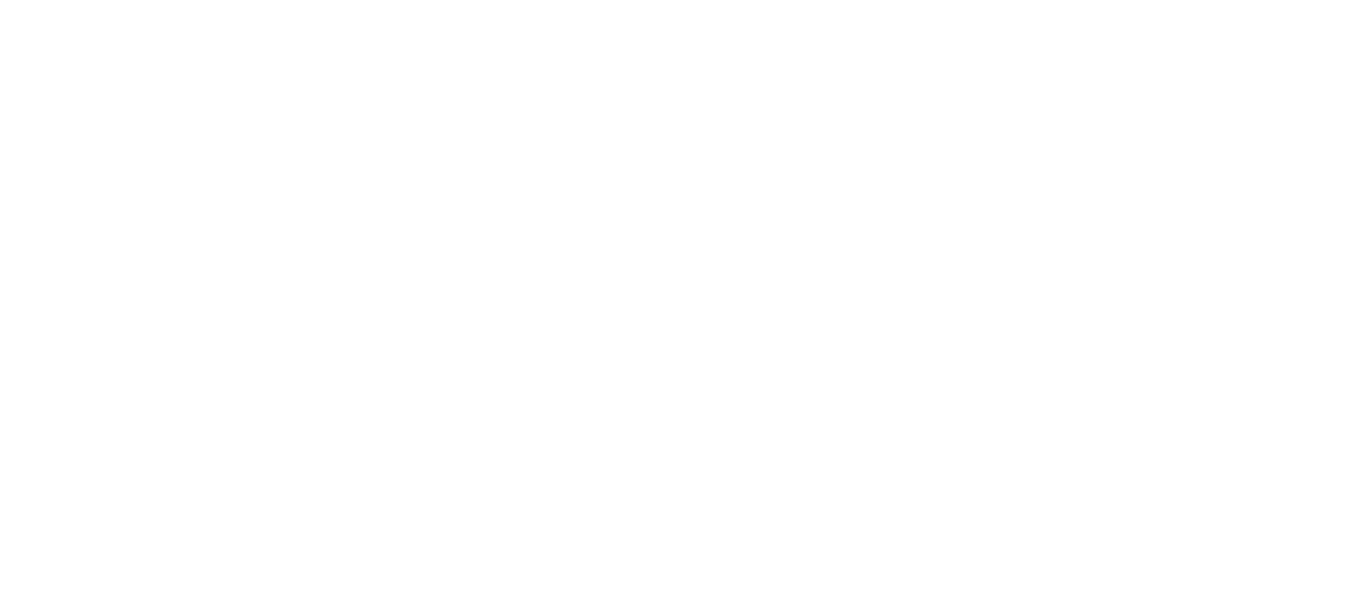 click at bounding box center [96, 2366] 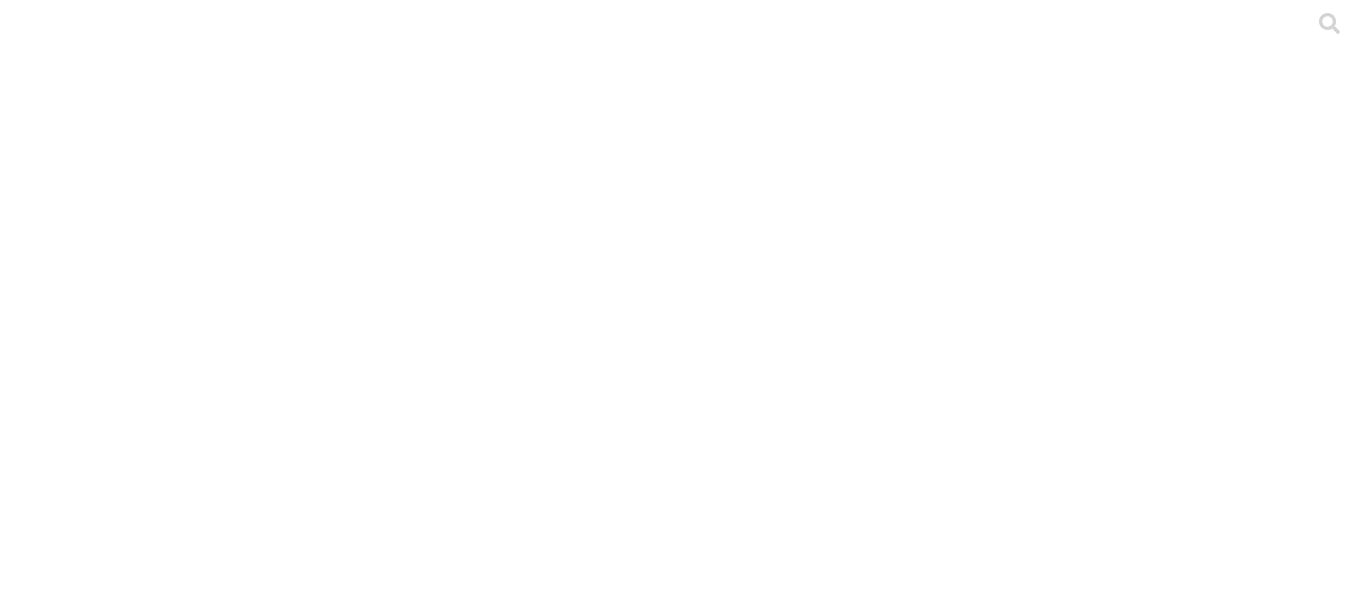 click 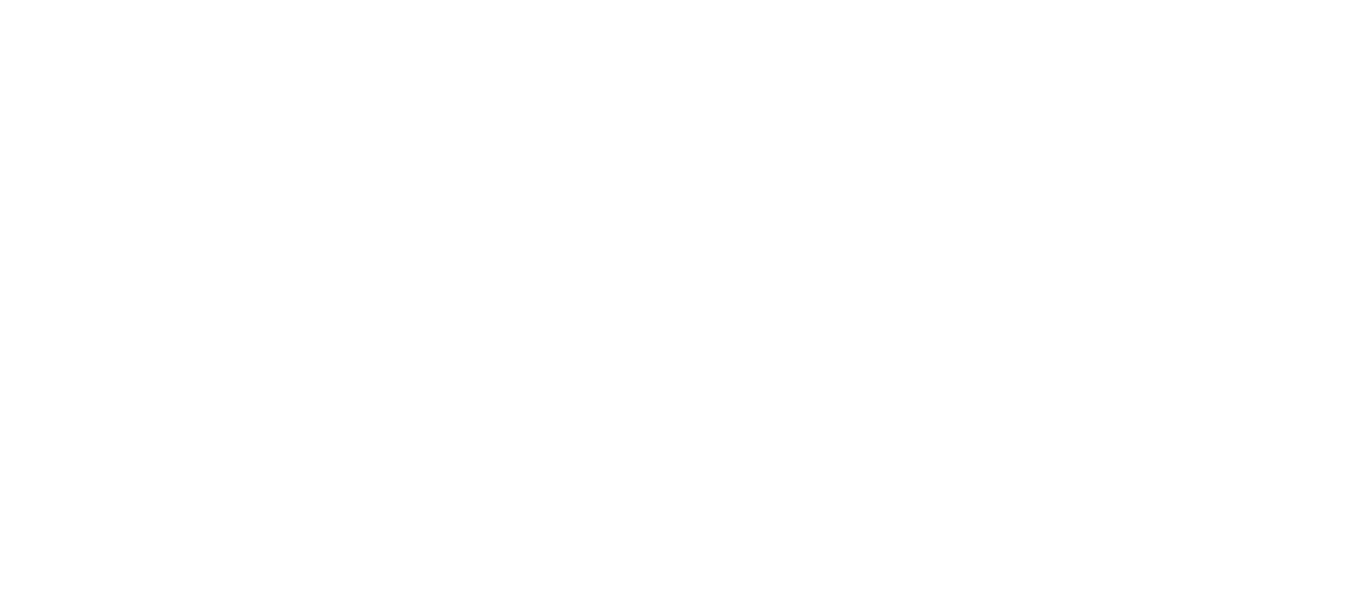 click on ".f833c649-ebfd-4bf3-83aa-e64b698d0dc5 {
fill: none;
stroke-linecap: round;
stroke-linejoin: round;
stroke-width: 3 !important;
}
Know" at bounding box center (683, 2472) 